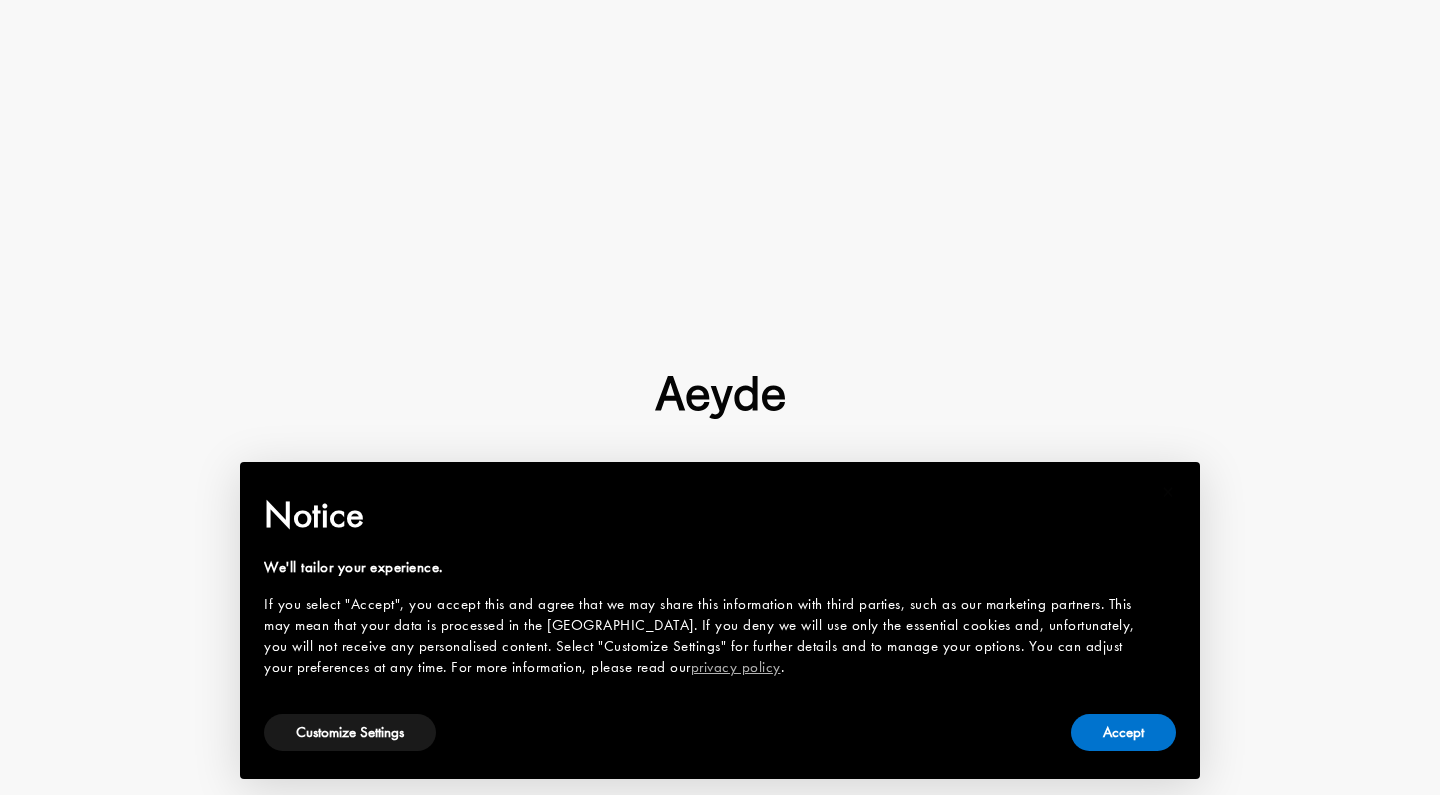 scroll, scrollTop: 0, scrollLeft: 0, axis: both 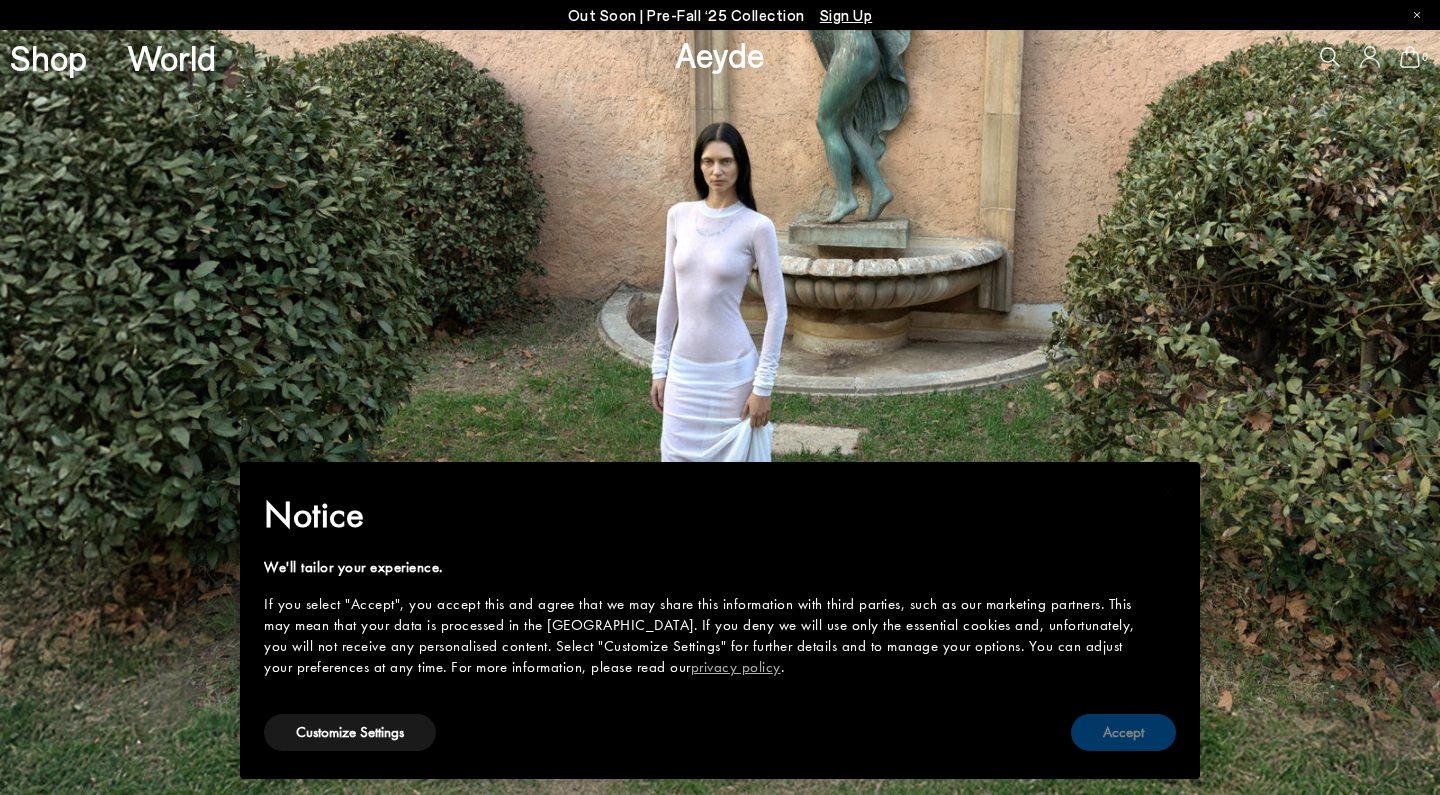 type 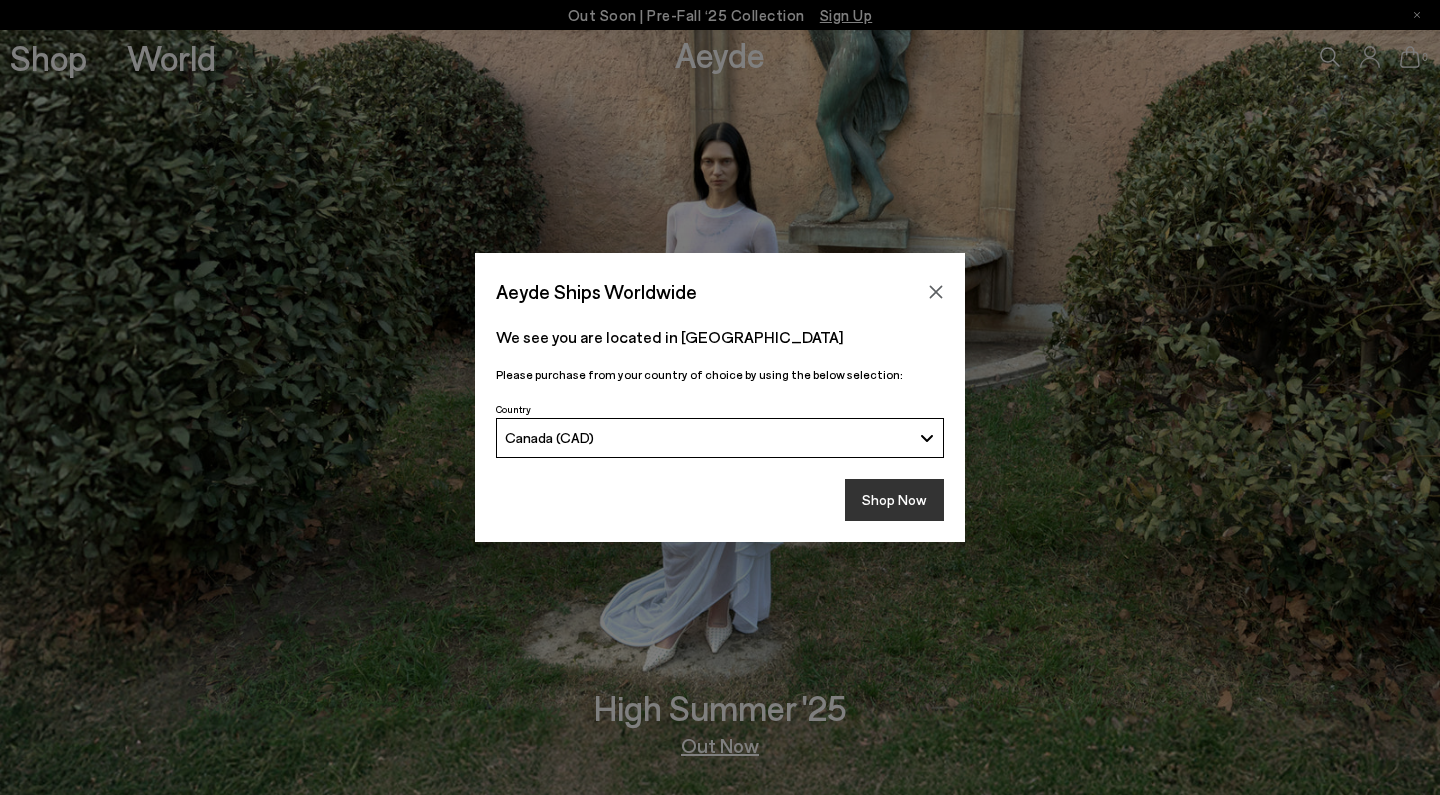 click on "Shop Now" at bounding box center (894, 500) 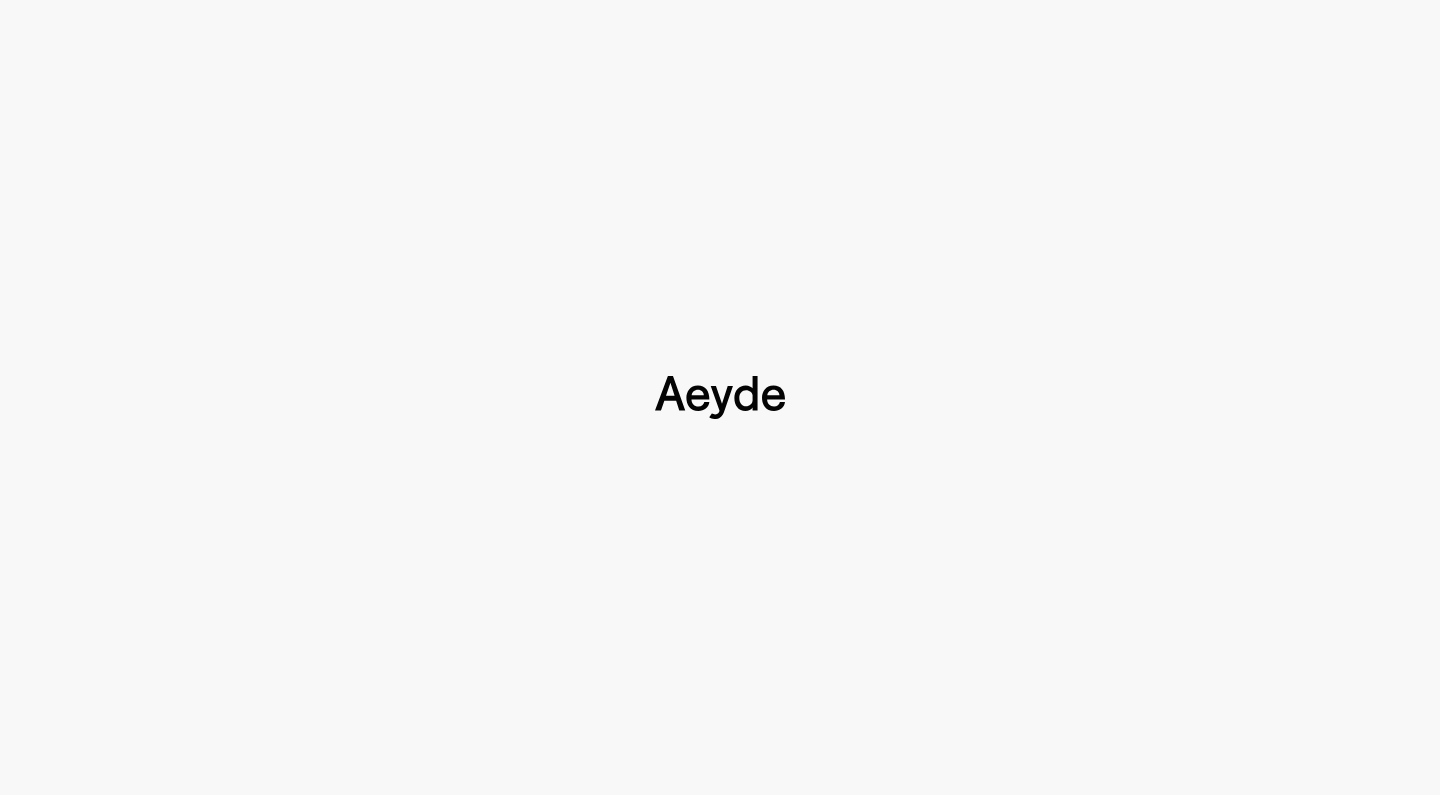 scroll, scrollTop: 0, scrollLeft: 0, axis: both 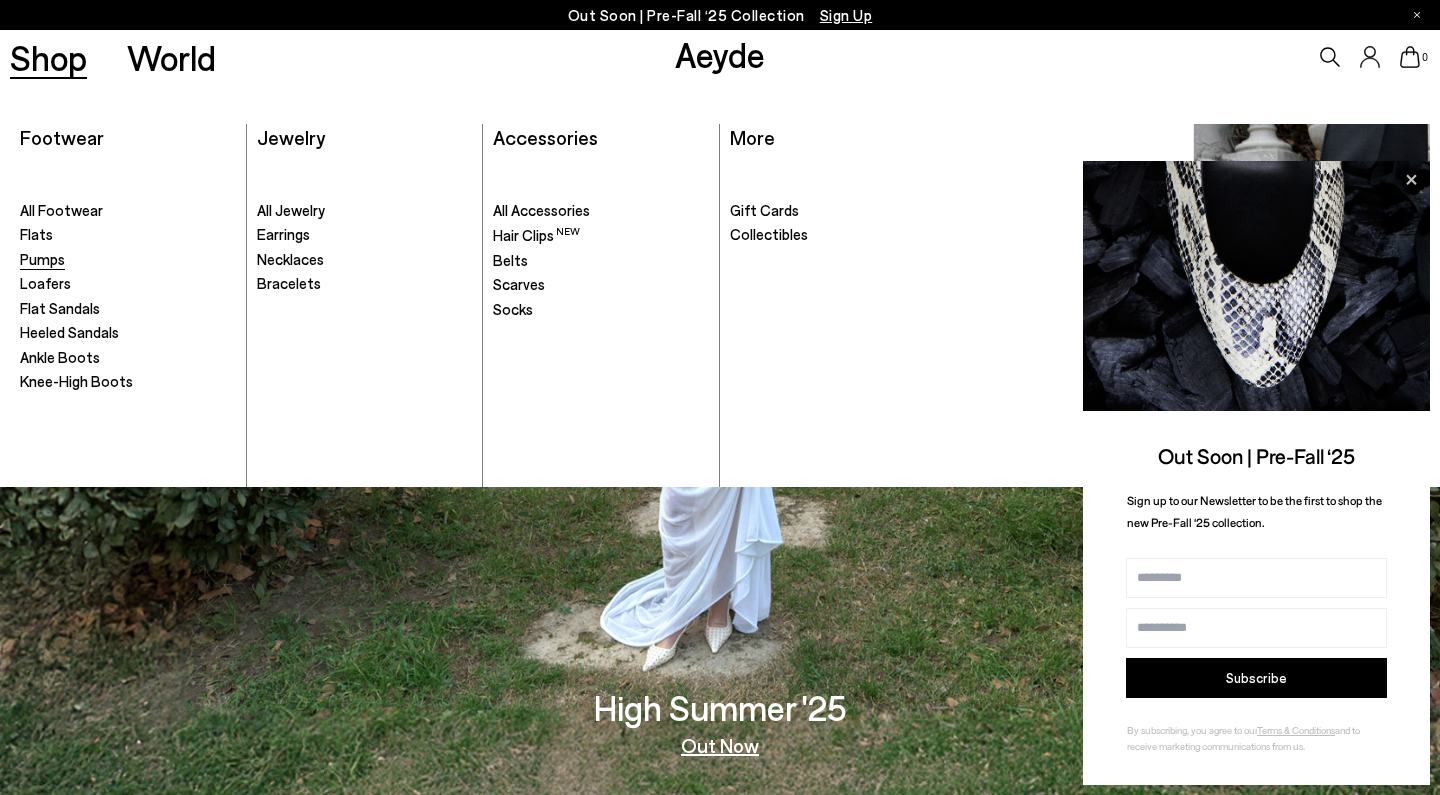 click on "Pumps" at bounding box center (42, 259) 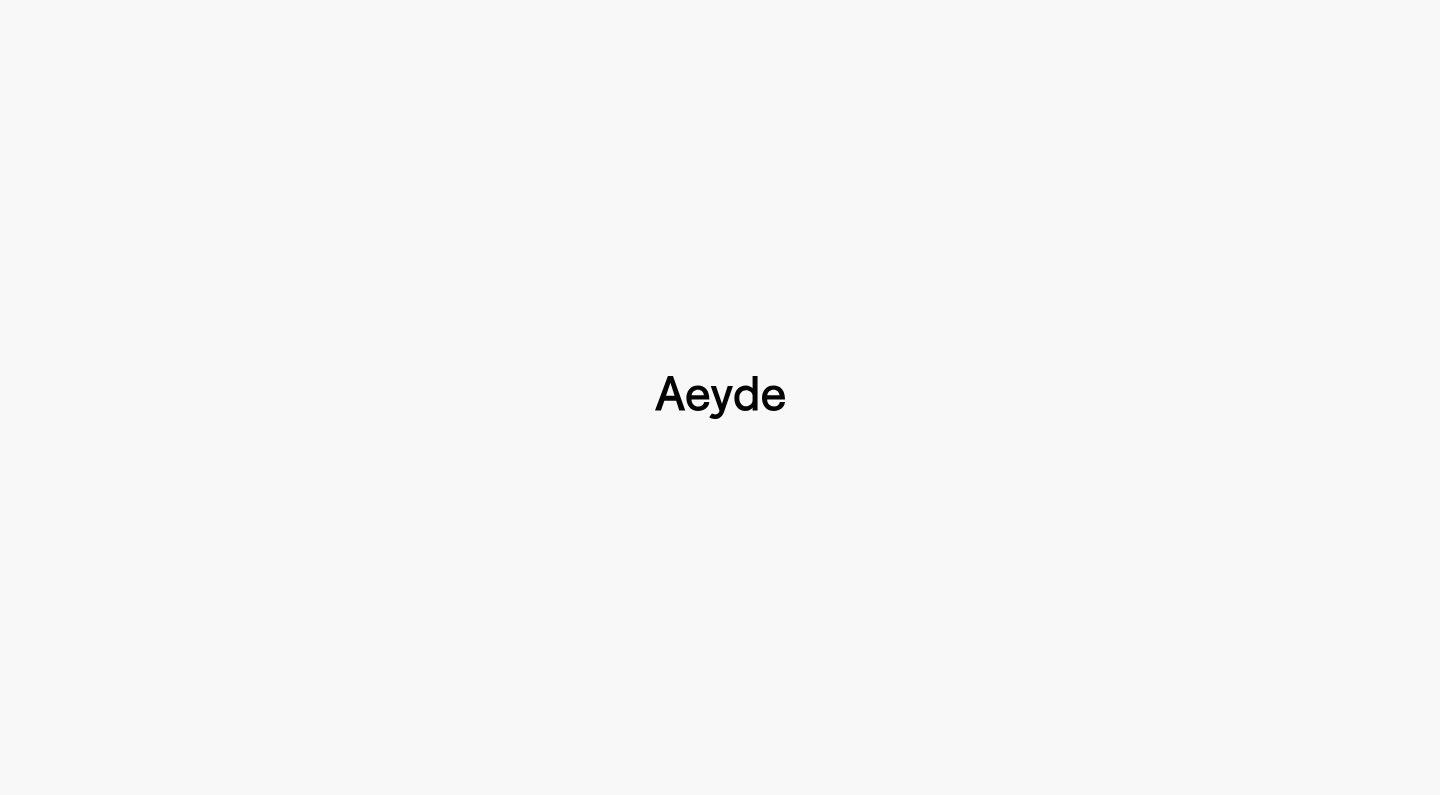 scroll, scrollTop: 0, scrollLeft: 0, axis: both 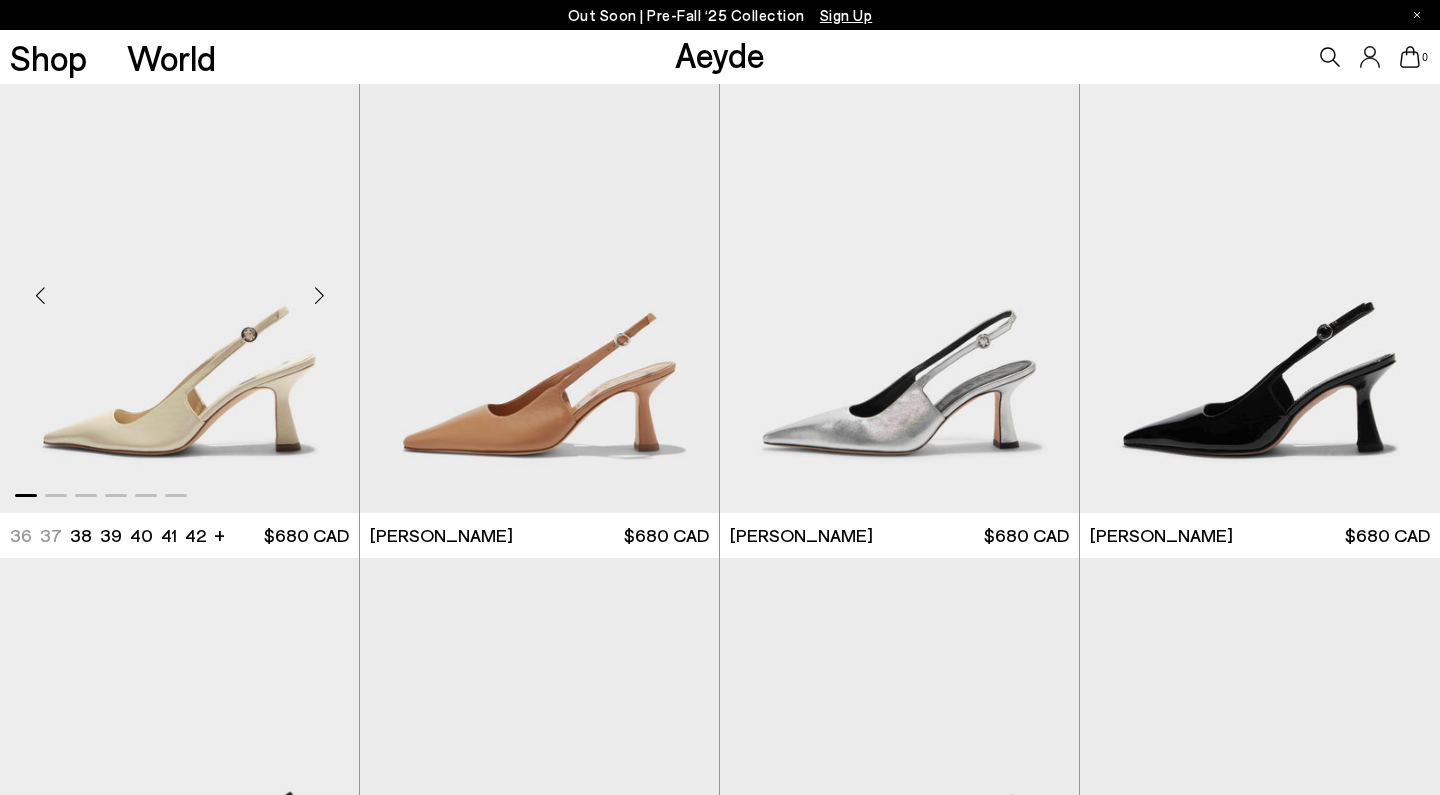 click at bounding box center (179, 287) 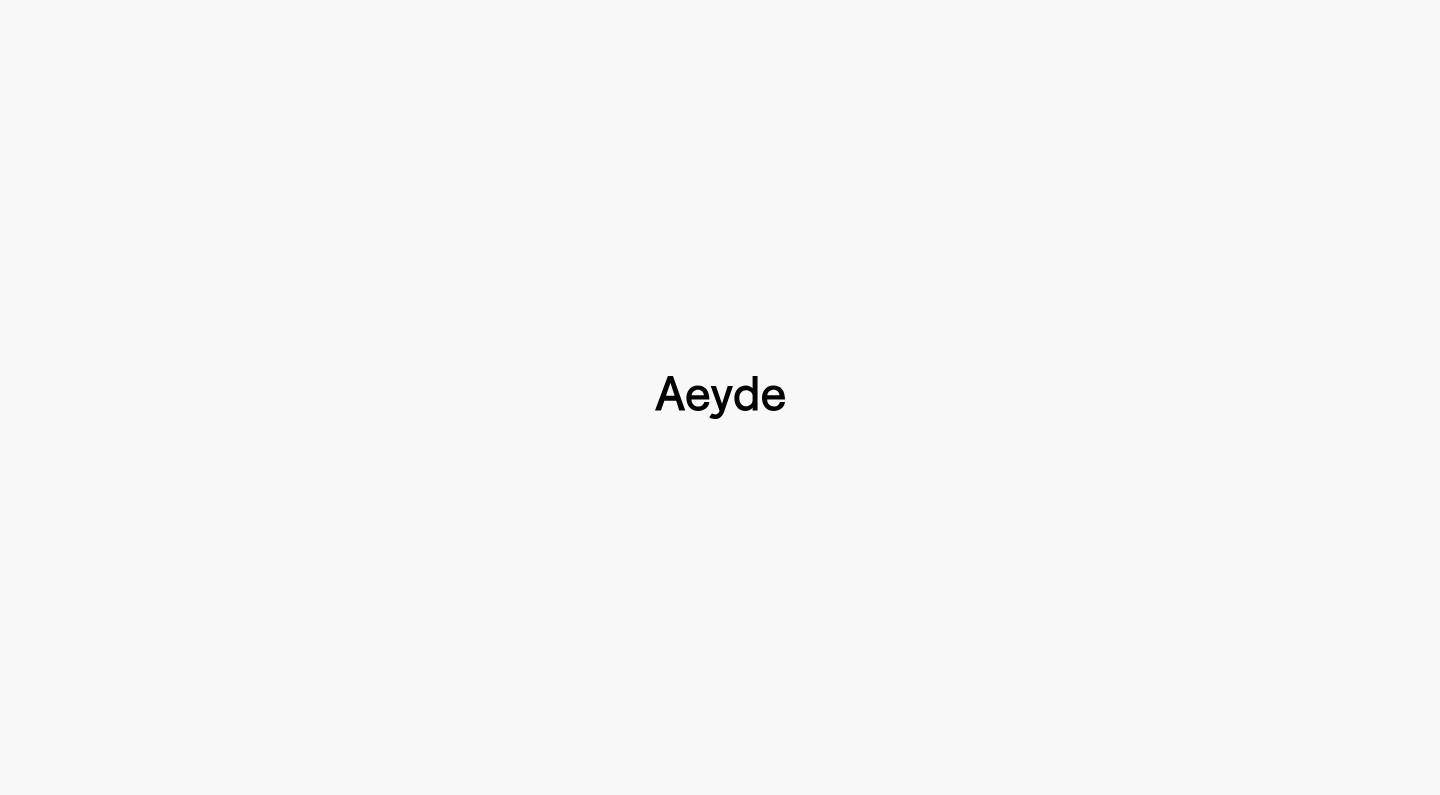 type 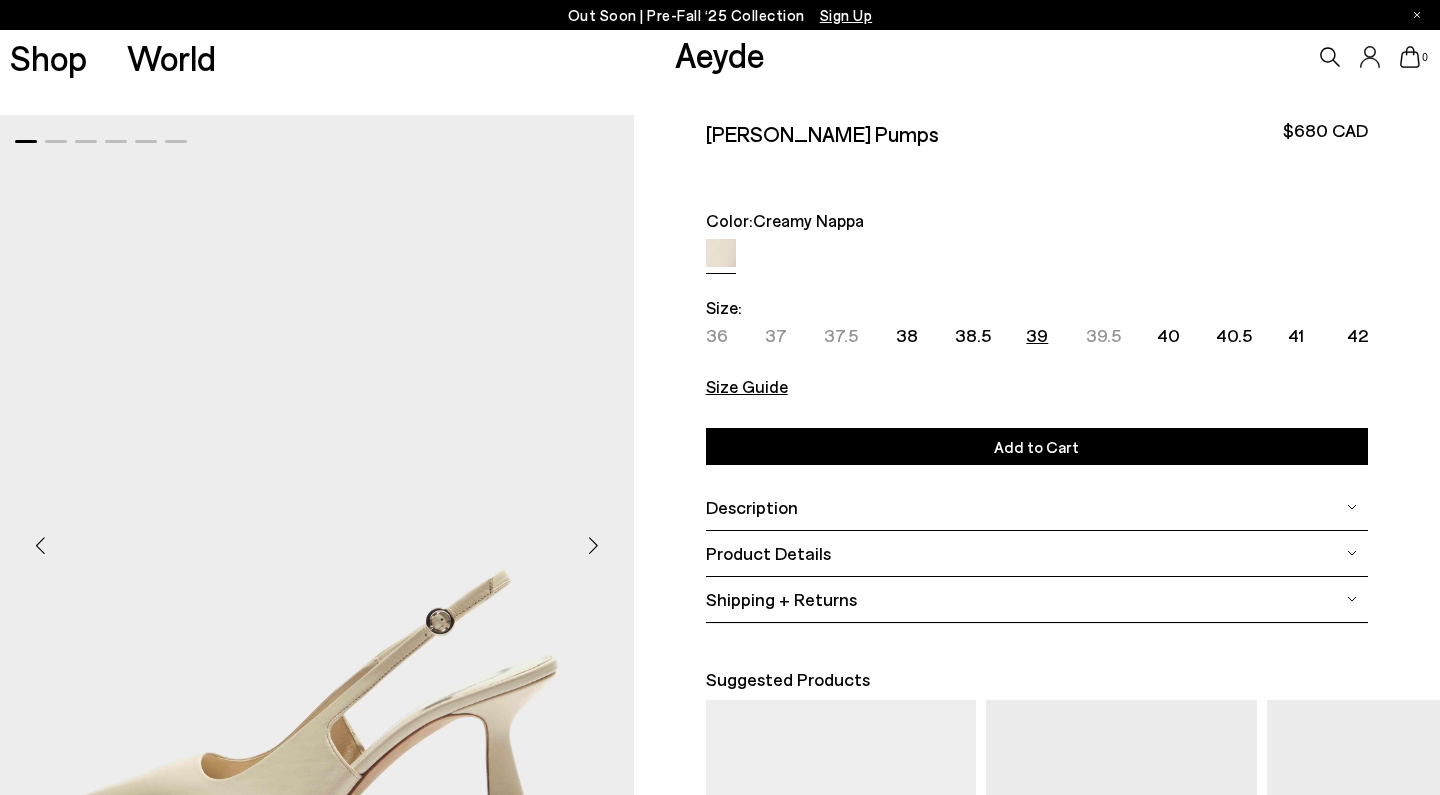 click on "39" at bounding box center [1037, 335] 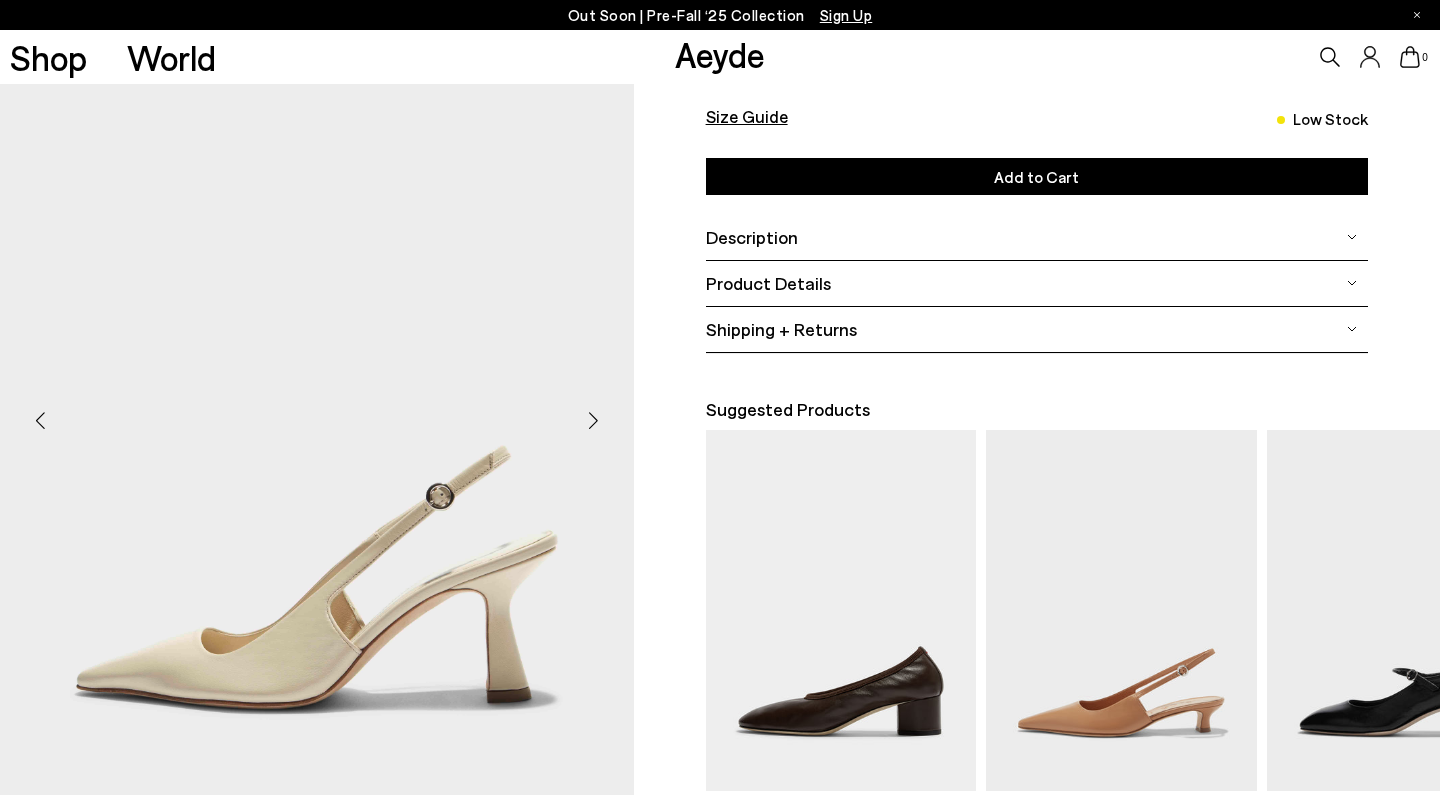 scroll, scrollTop: 212, scrollLeft: 0, axis: vertical 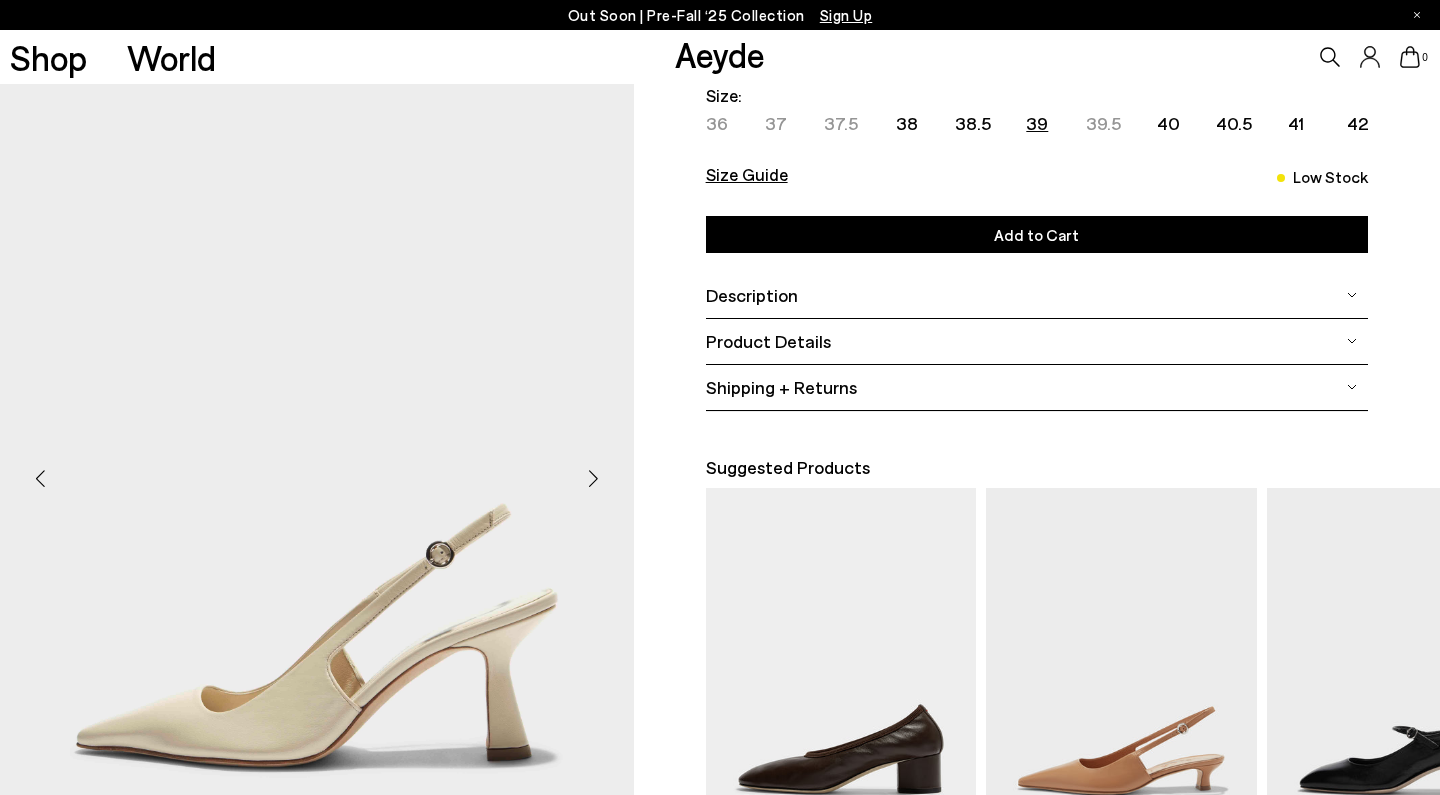 click on "Add to Cart
Select a Size" at bounding box center (1037, 234) 